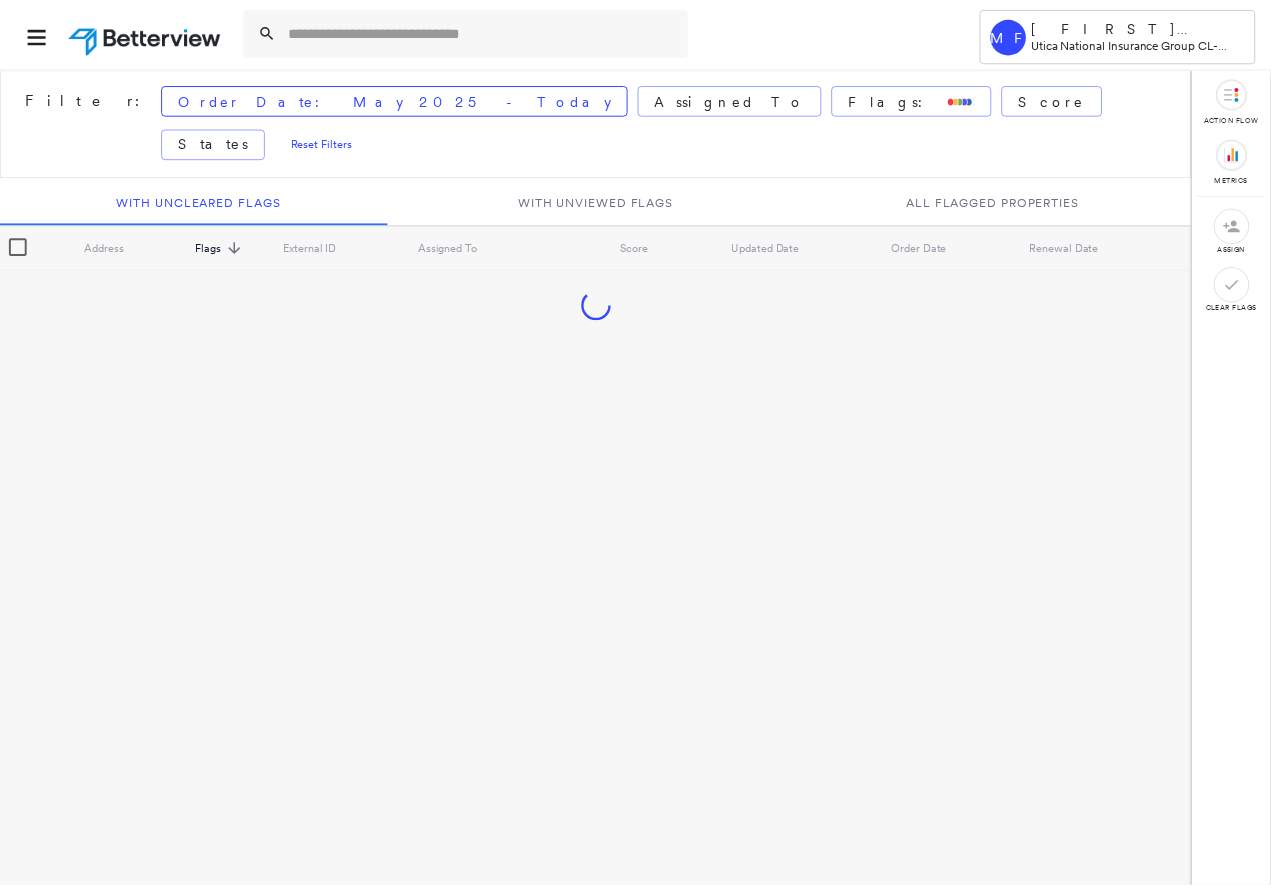 scroll, scrollTop: 0, scrollLeft: 0, axis: both 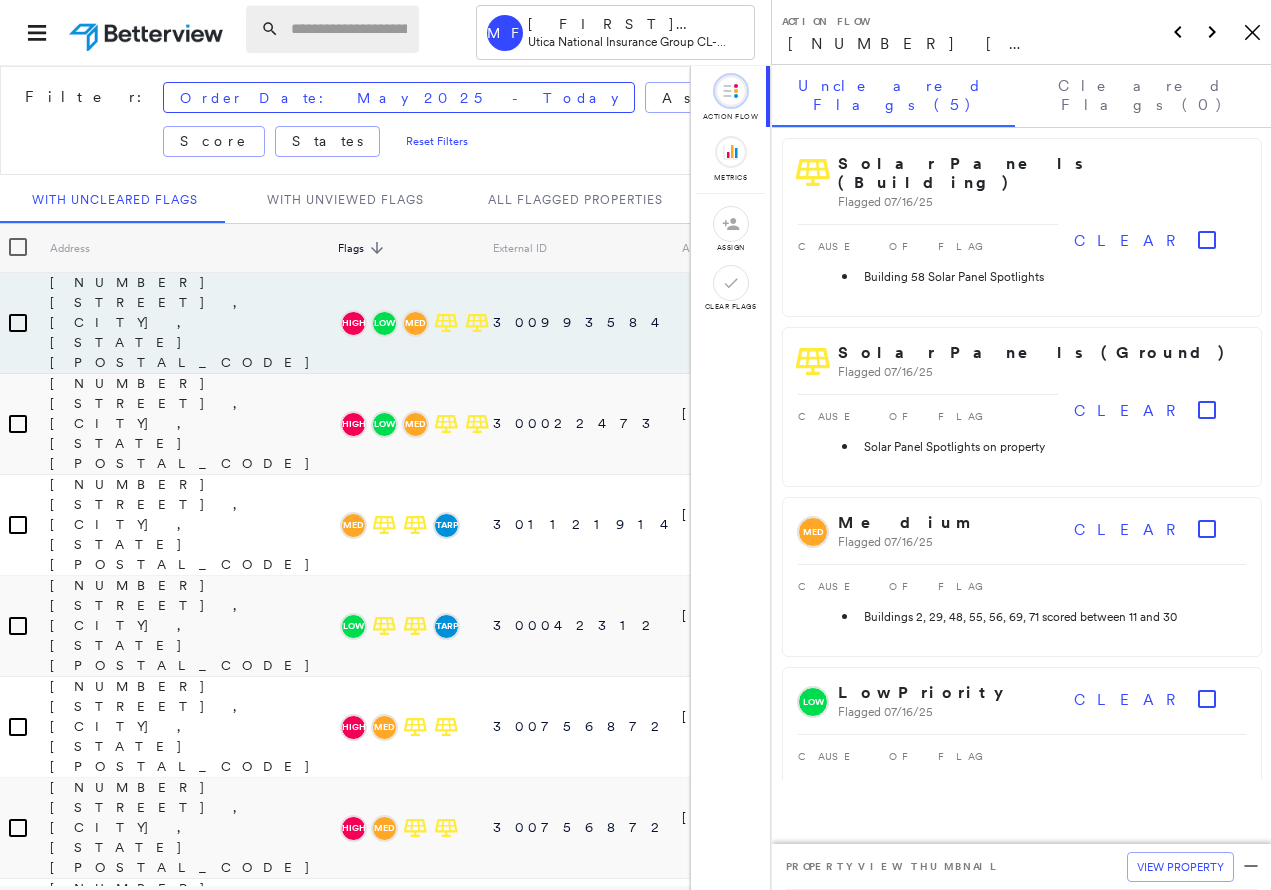 click at bounding box center [349, 29] 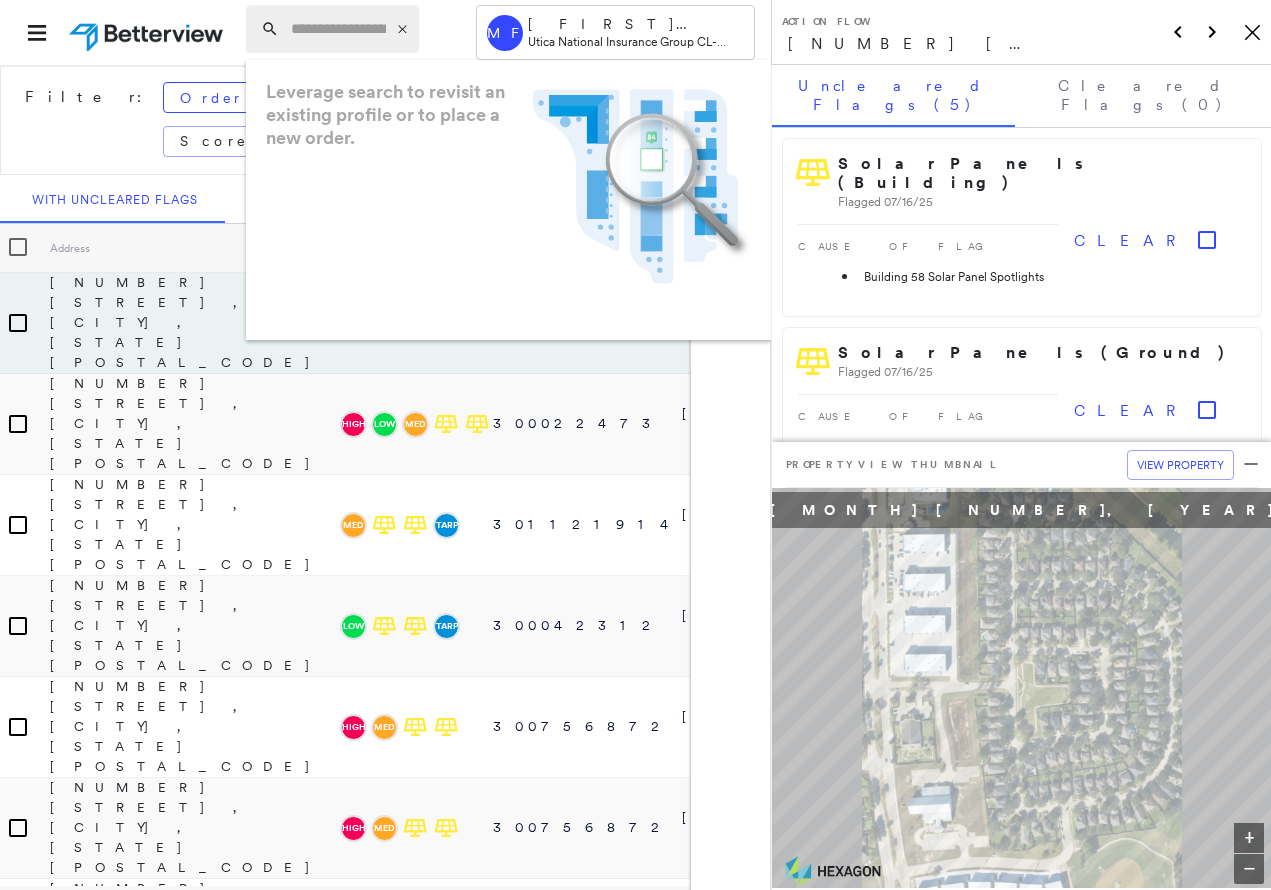 paste on "**********" 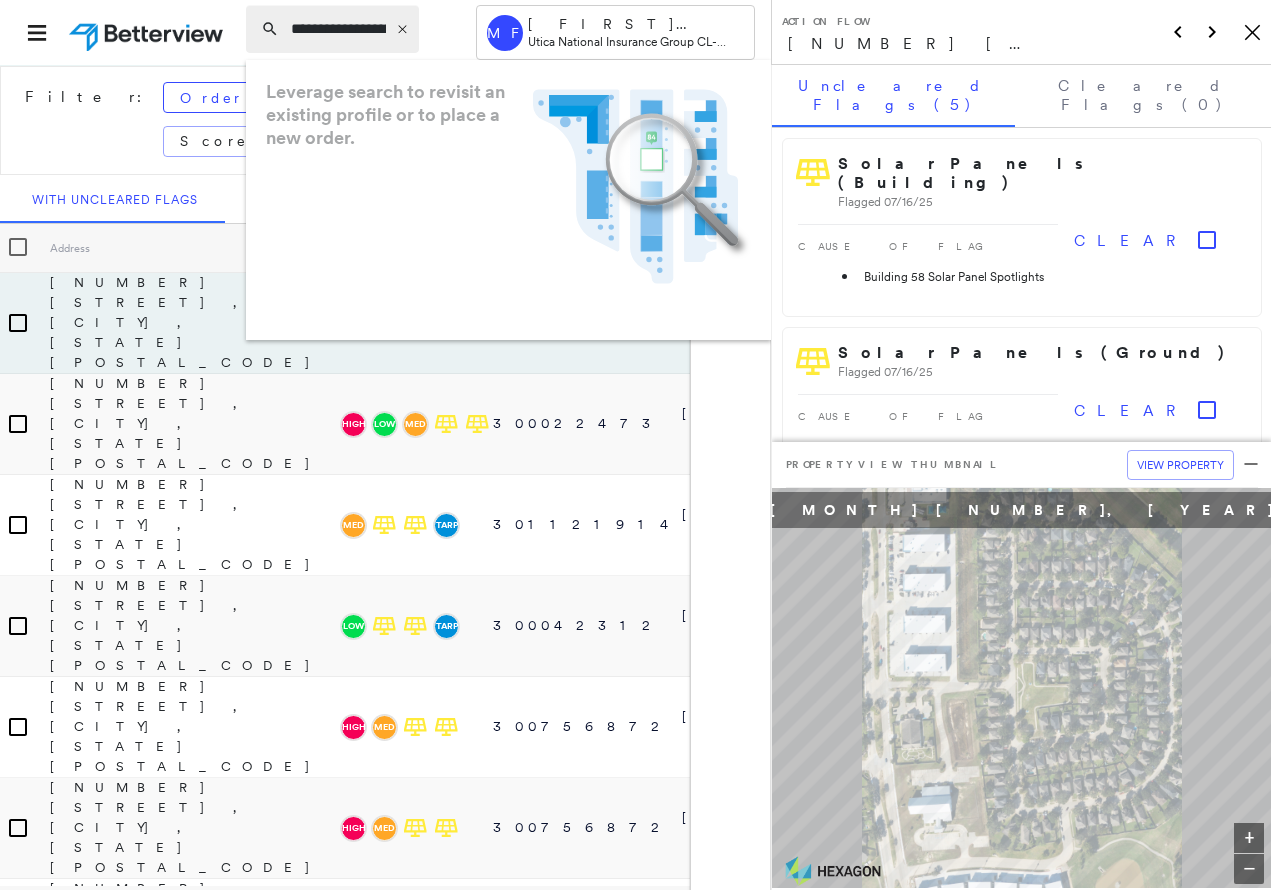 scroll, scrollTop: 0, scrollLeft: 288, axis: horizontal 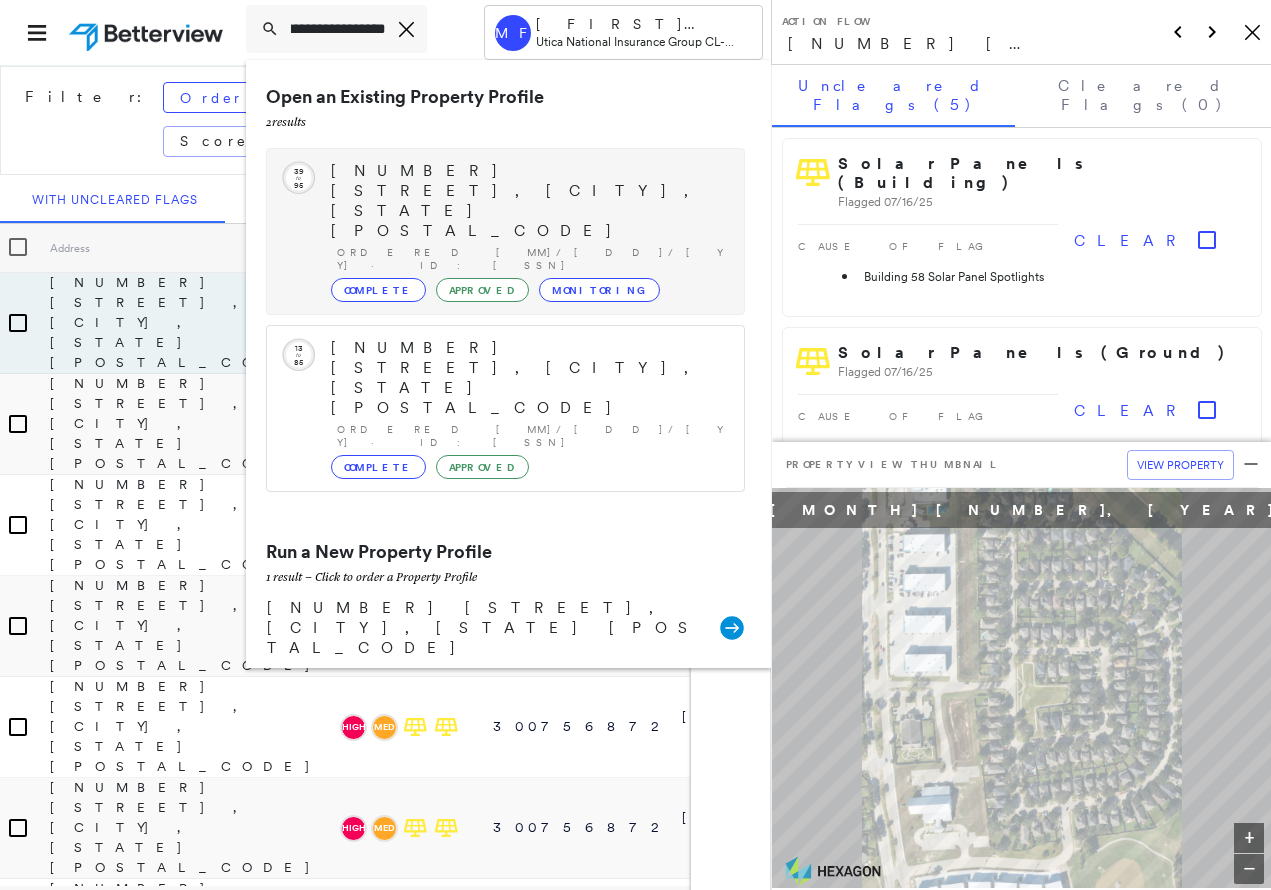 type on "**********" 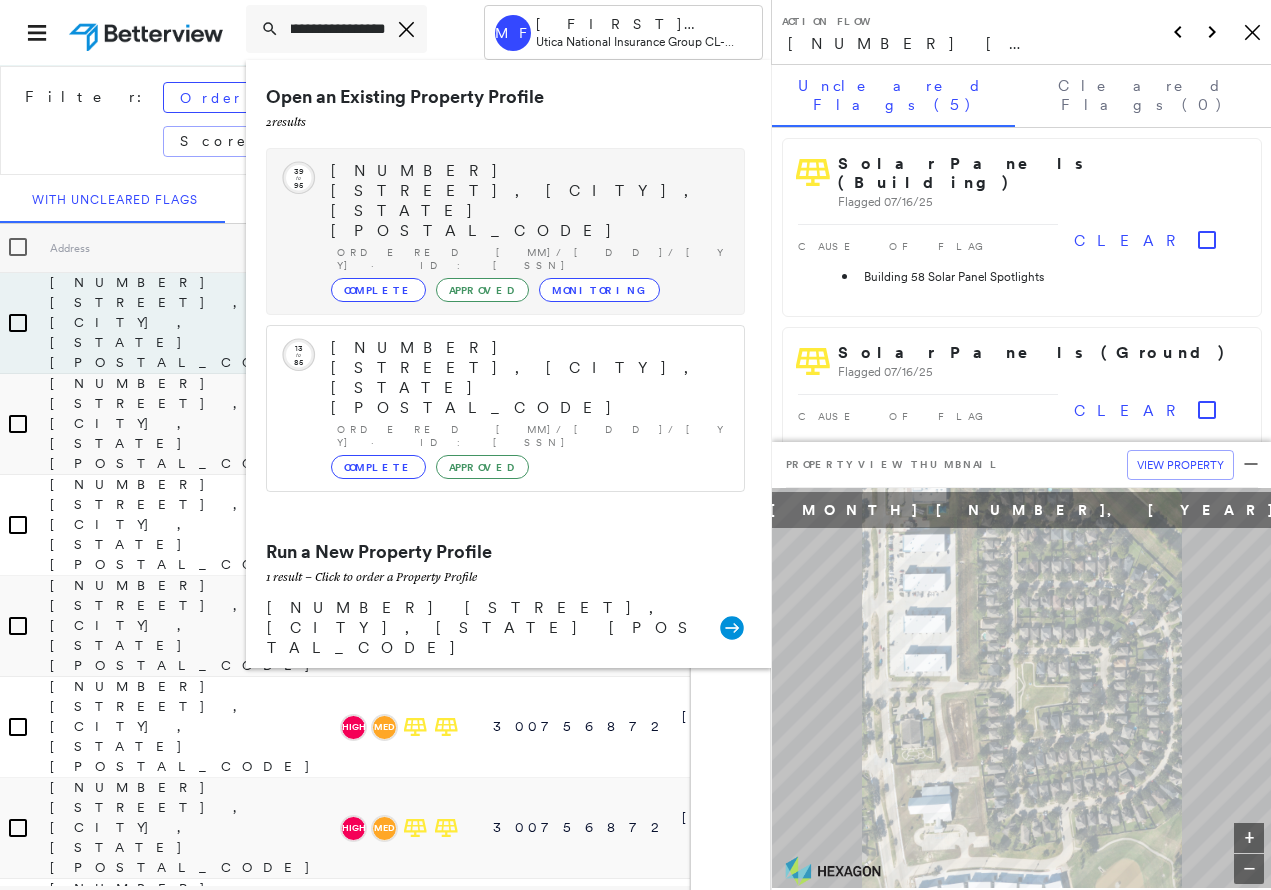 click on "Complete" at bounding box center [378, 290] 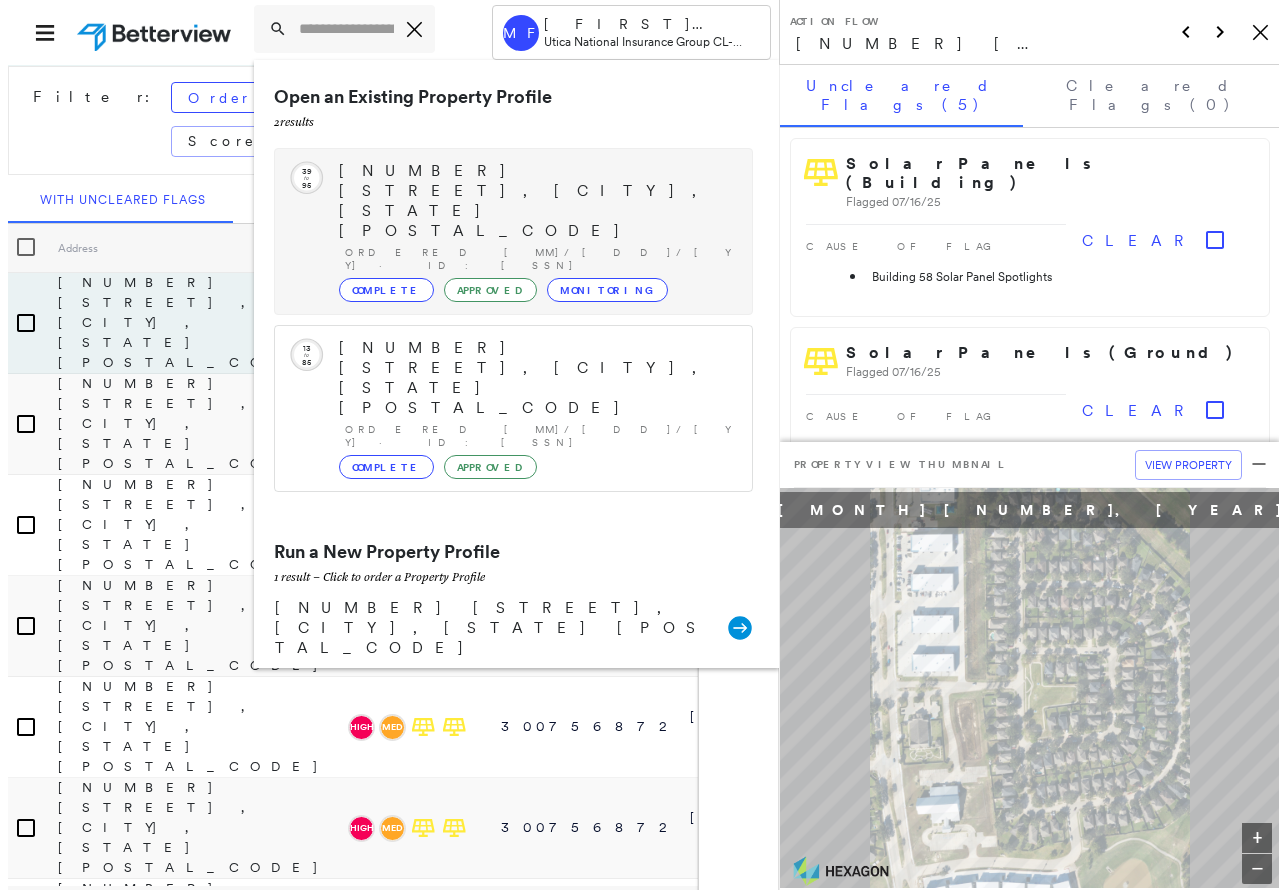 scroll, scrollTop: 0, scrollLeft: 0, axis: both 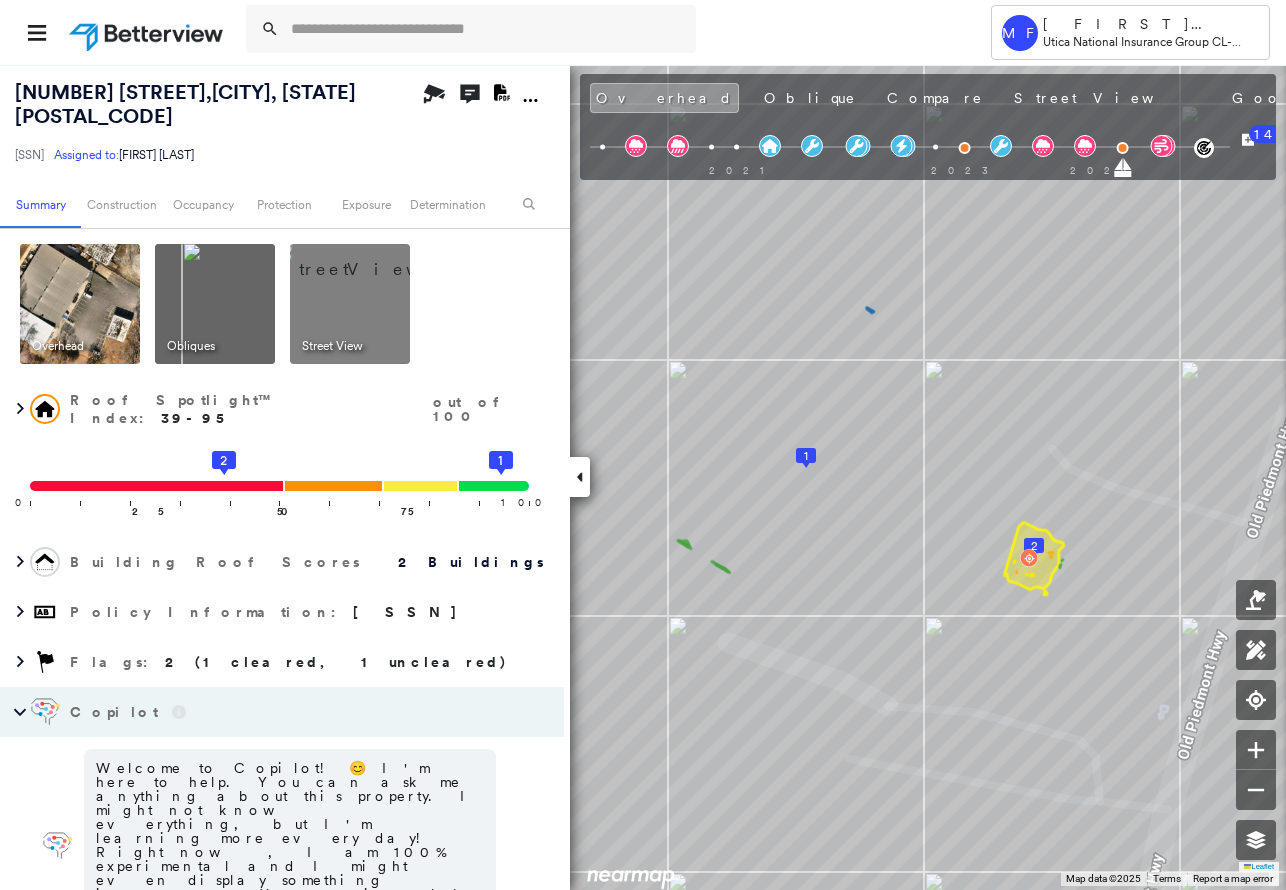 click 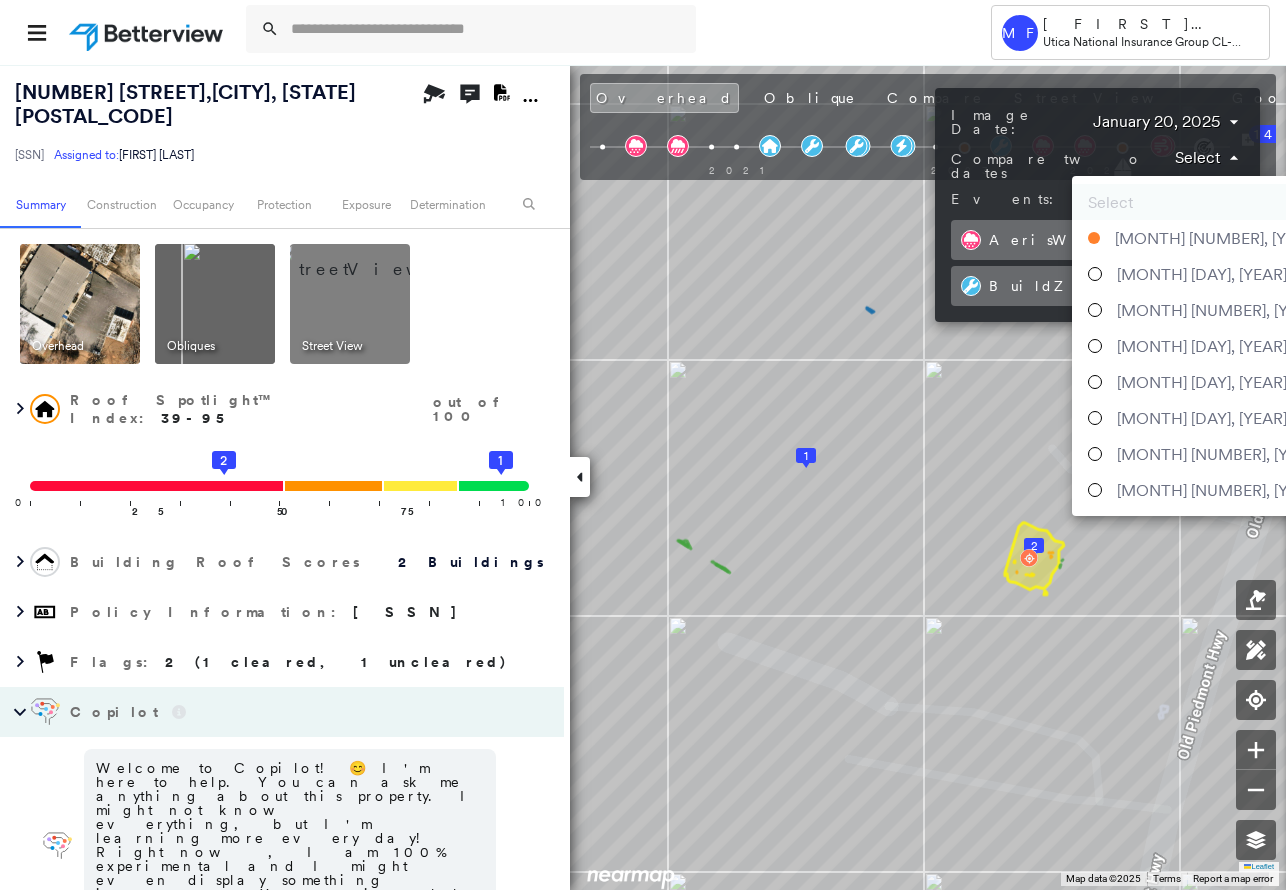 click on "Tower MF [FIRST] [LAST] Utica National Insurance Group CL  -   Commercial Lines [NUMBER] [STREET] ,  [CITY], [STATE] [POSTAL_CODE] Assigned to:  [FIRST] [LAST] Assigned to:  [FIRST] [LAST] Assigned to:  [FIRST] [LAST] Open Comments Download PDF Report Summary Construction Occupancy Protection Exposure Determination Overhead Obliques Street View Roof Spotlight™ Index :  39-95 out of 100 0 100 25 50 2 75 1 Building Roof Scores 2 Buildings Policy Information :  Flags :  2 (1 cleared, 1 uncleared) Copilot Welcome to Copilot! 😊
I'm here to help. You can ask me anything about this property. I might not know everything, but I'm learning more every day!  Right now, I am 100% experimental and I might even display something inaccurate. Your questions help me to learn and your understanding helps me to grow! * ​ Construction Roof Spotlights :  Rust, Ponding, Staining, Overhang Property Features :  Water Hazard, Yard Debris Roof Size & Shape :  2 buildings  Occupancy Place Detail Exposure" at bounding box center [643, 445] 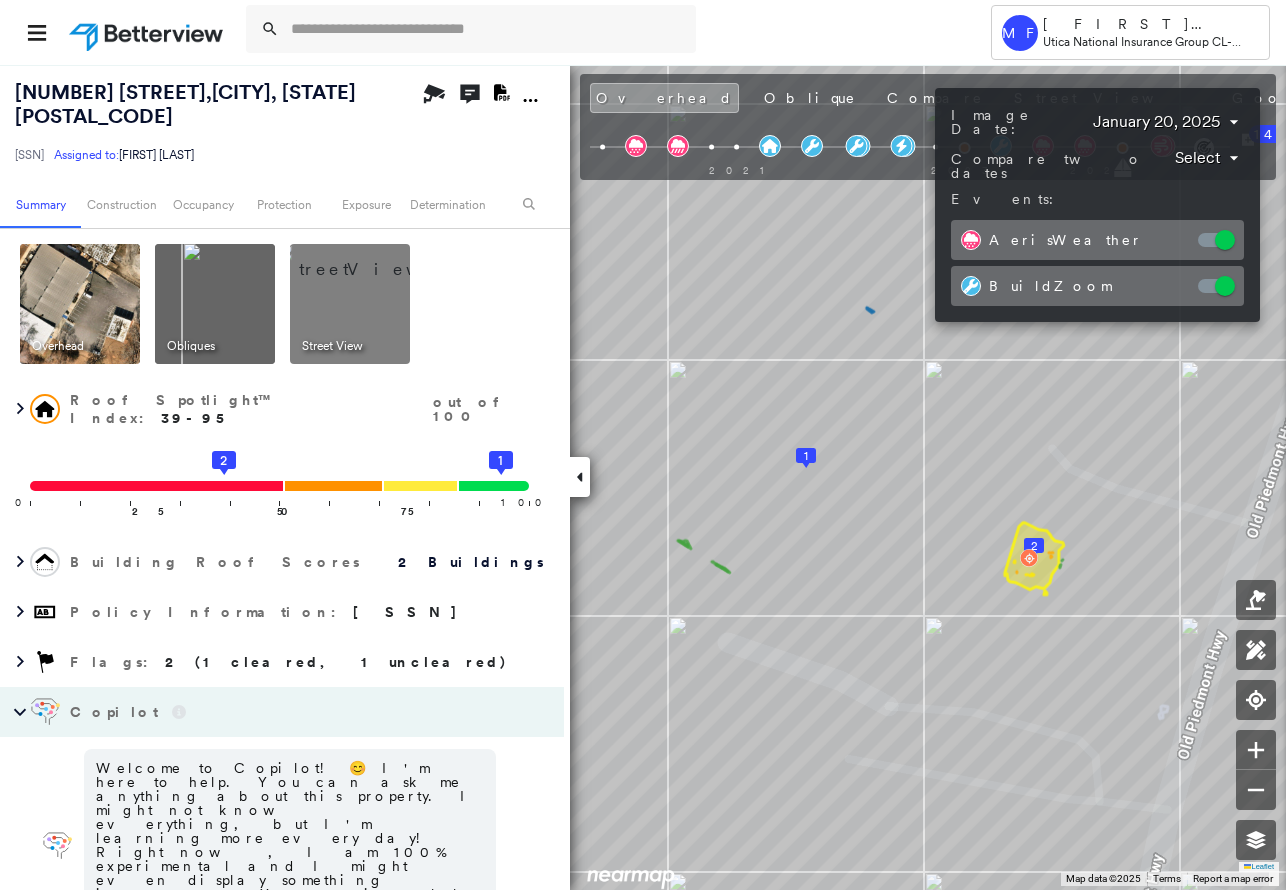click at bounding box center [643, 445] 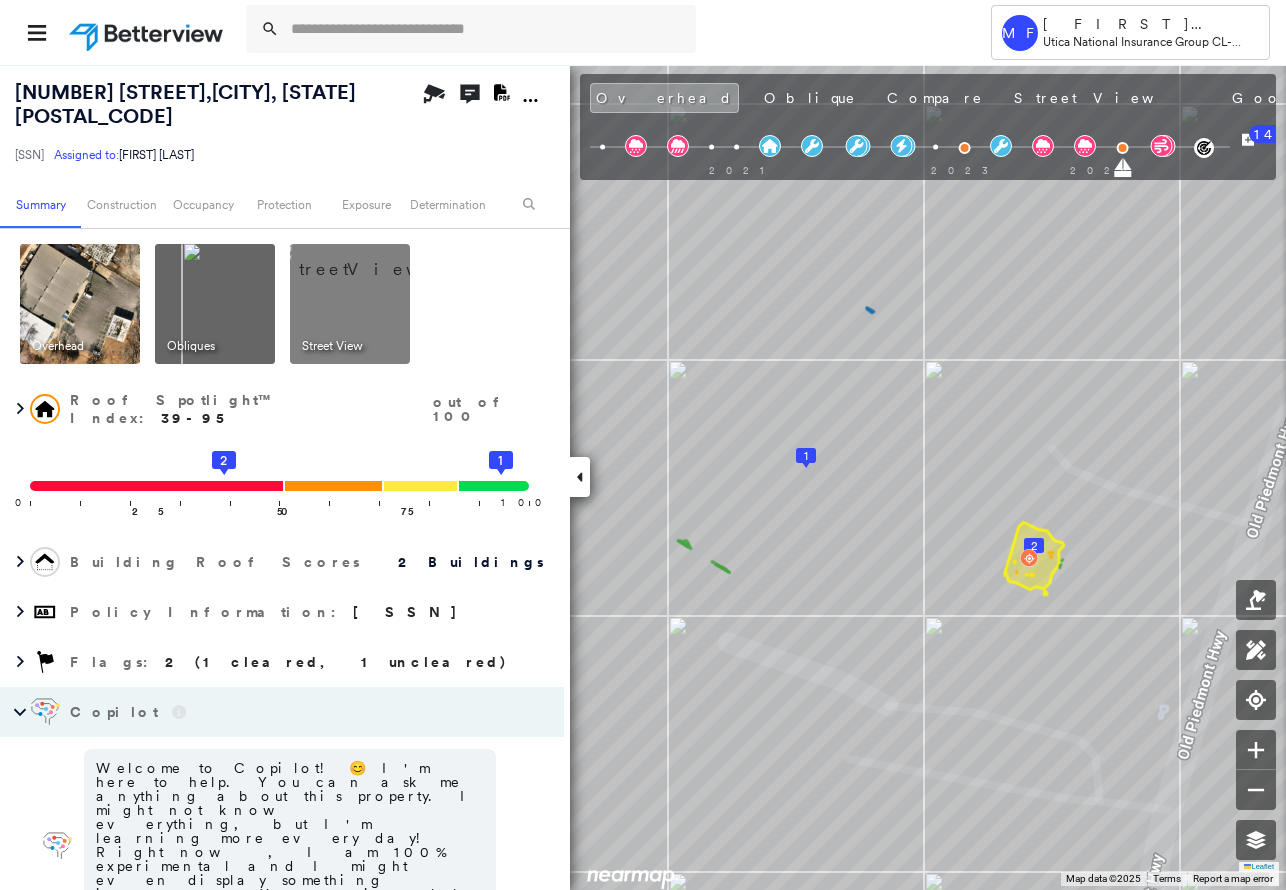 click 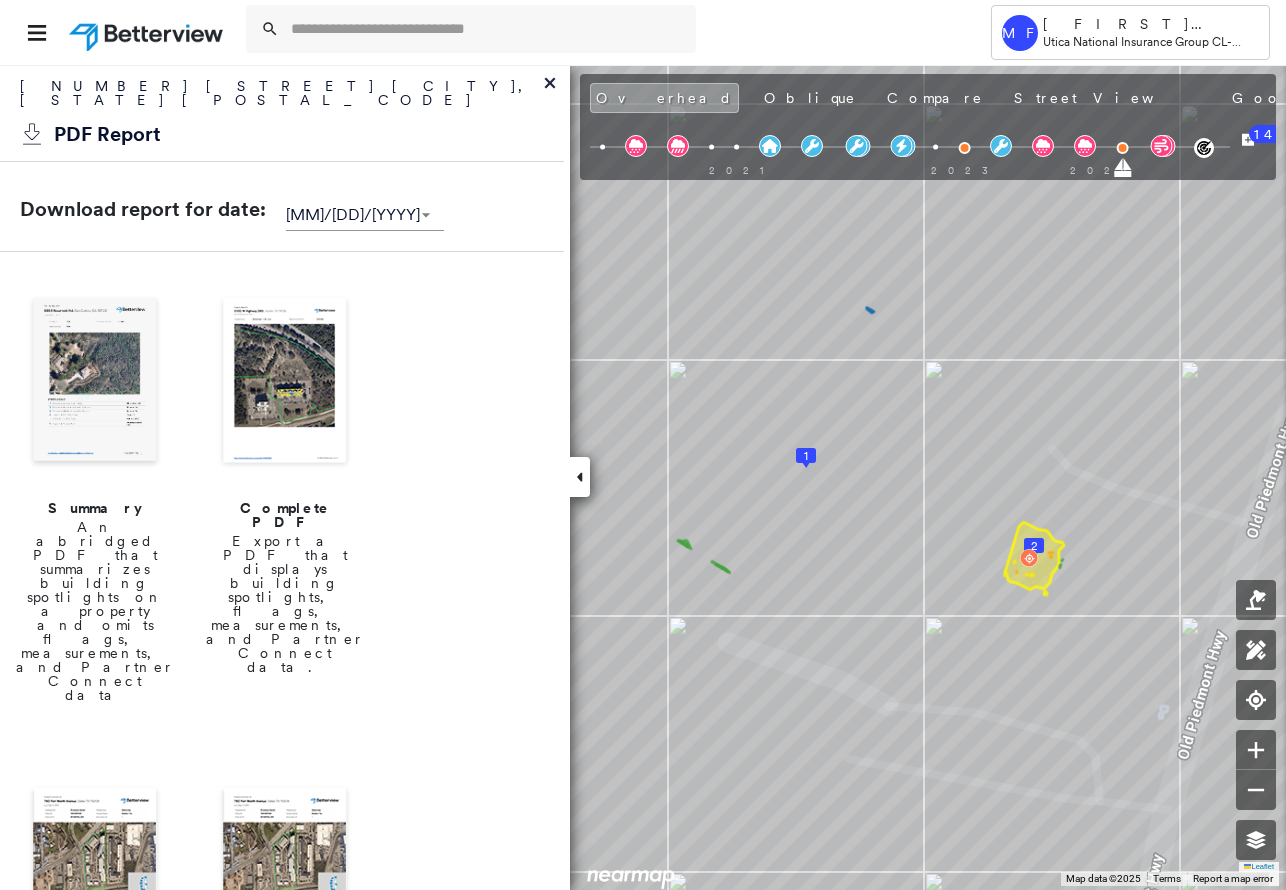 click on "Complete PDF" at bounding box center [285, 515] 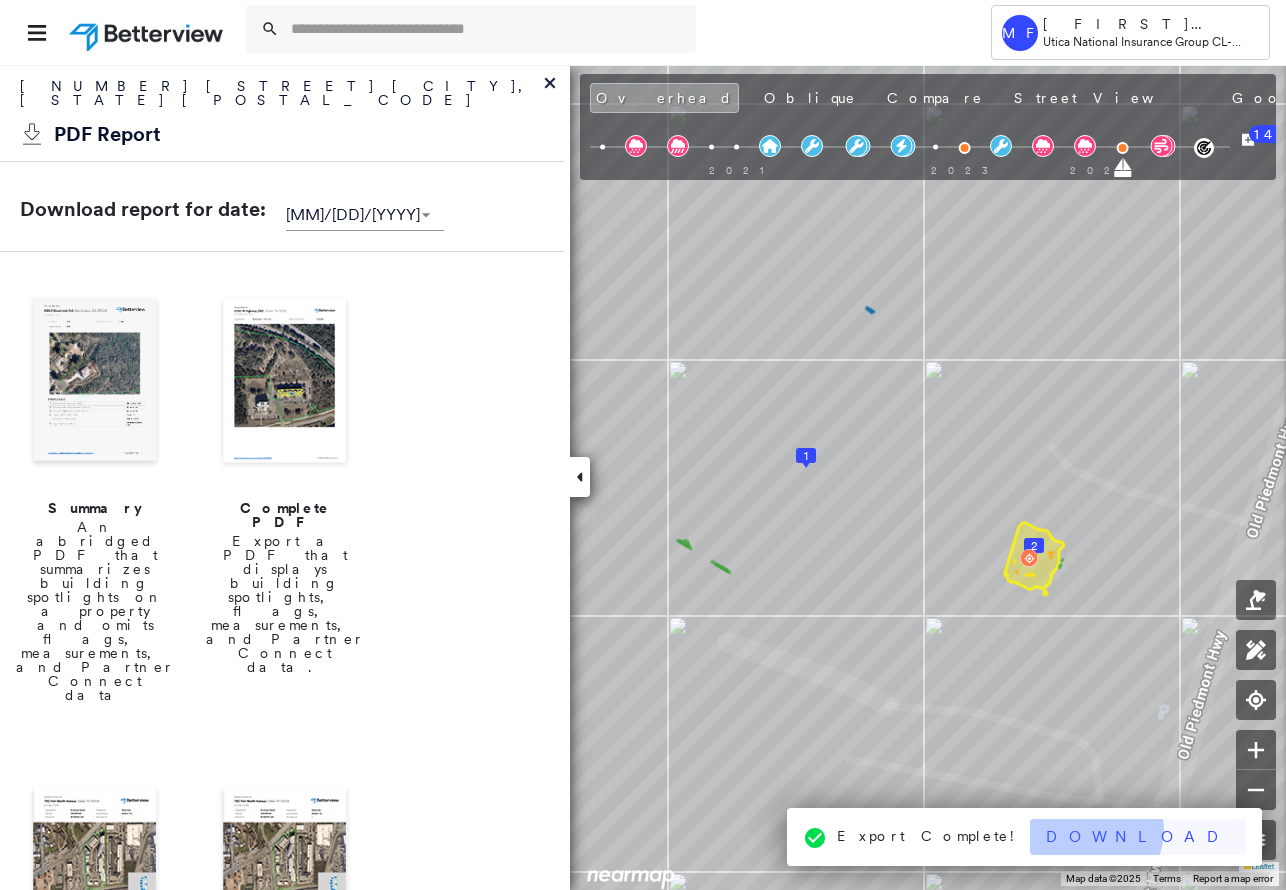 click on "Download" at bounding box center [1138, 837] 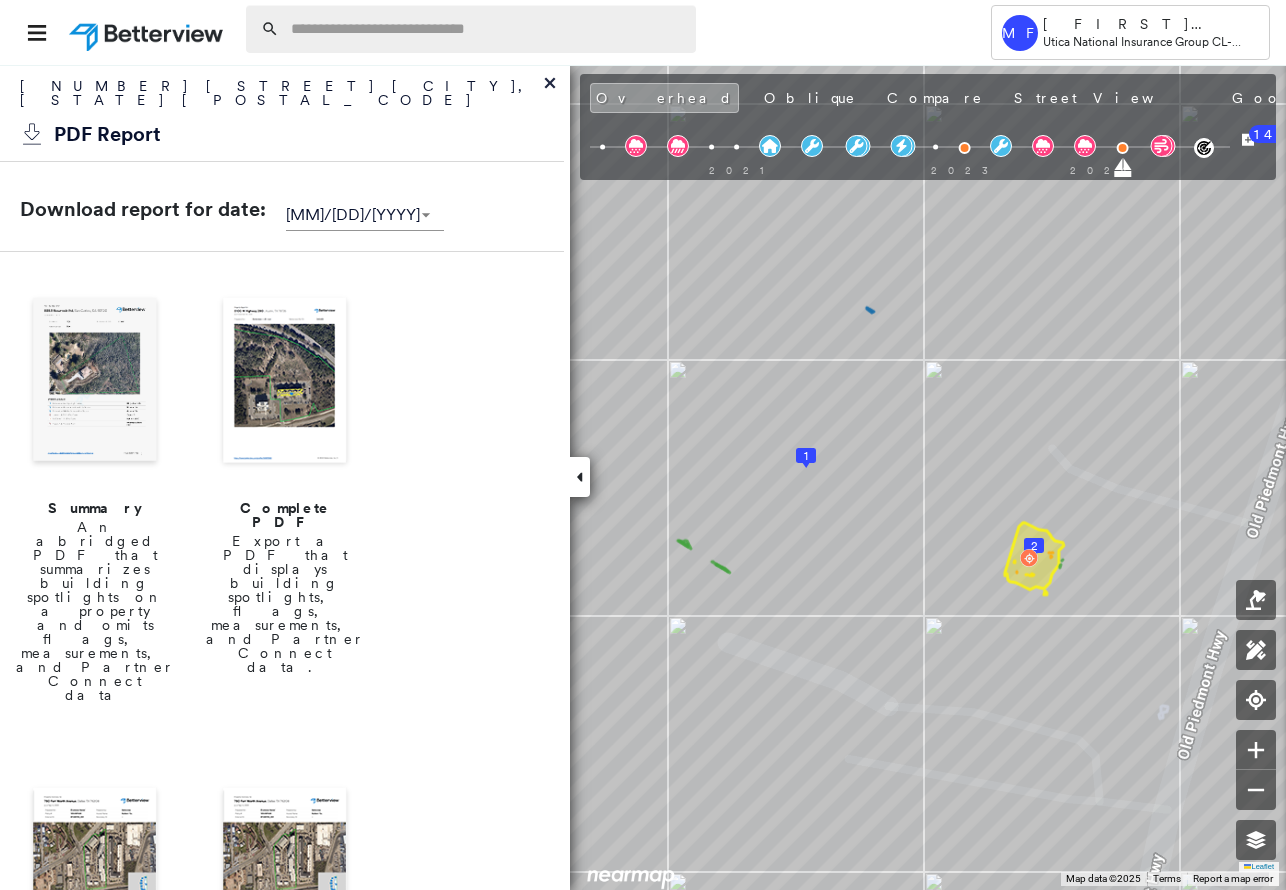 click at bounding box center (487, 29) 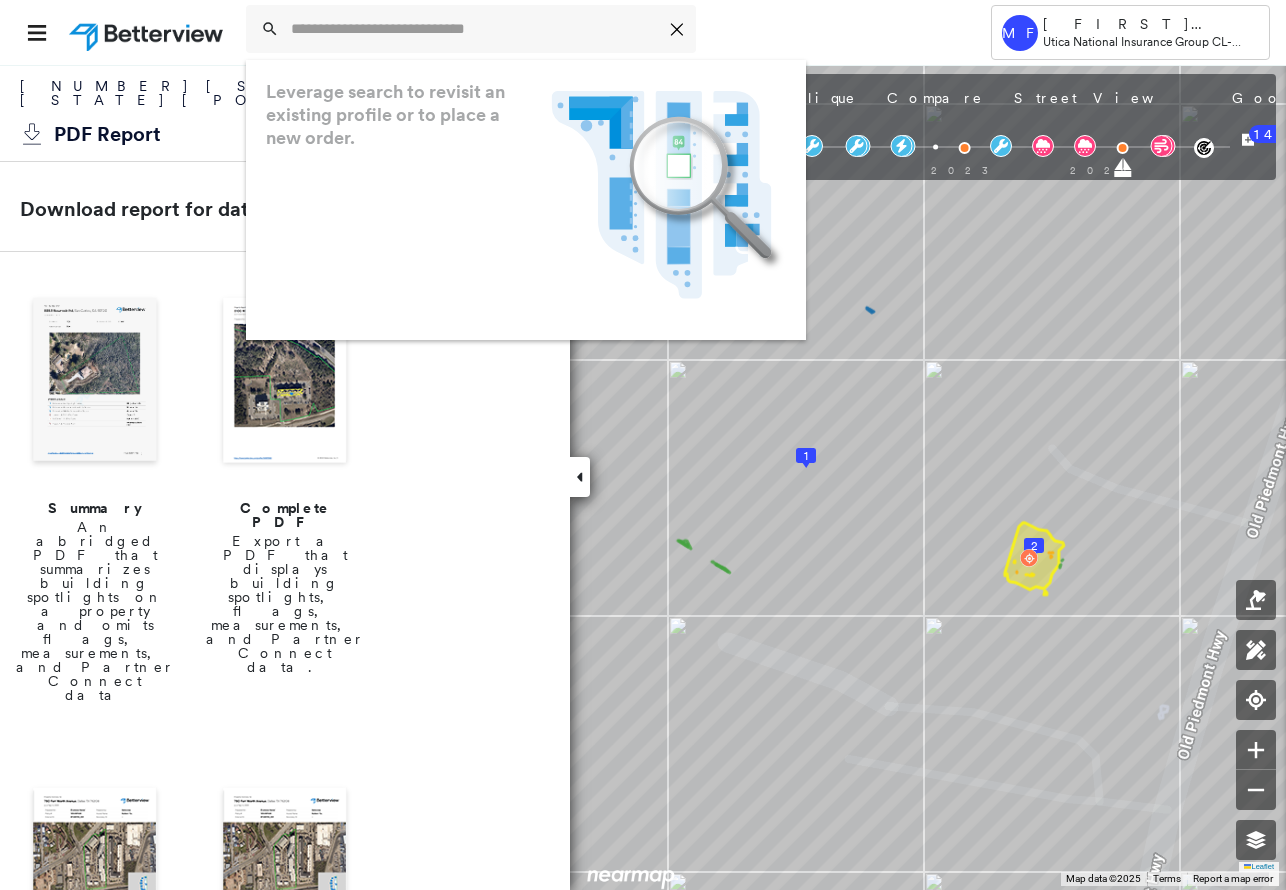 paste on "**********" 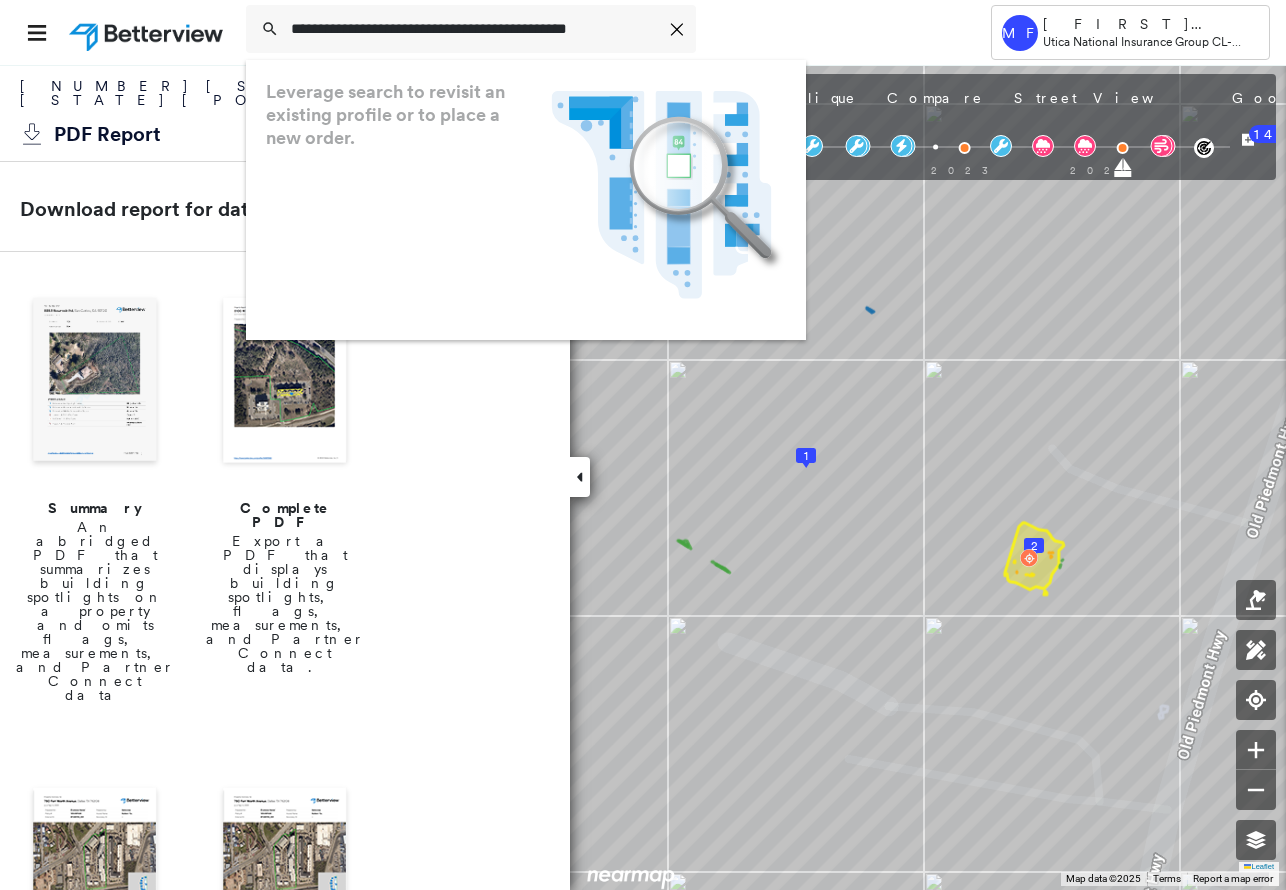 scroll, scrollTop: 0, scrollLeft: 16, axis: horizontal 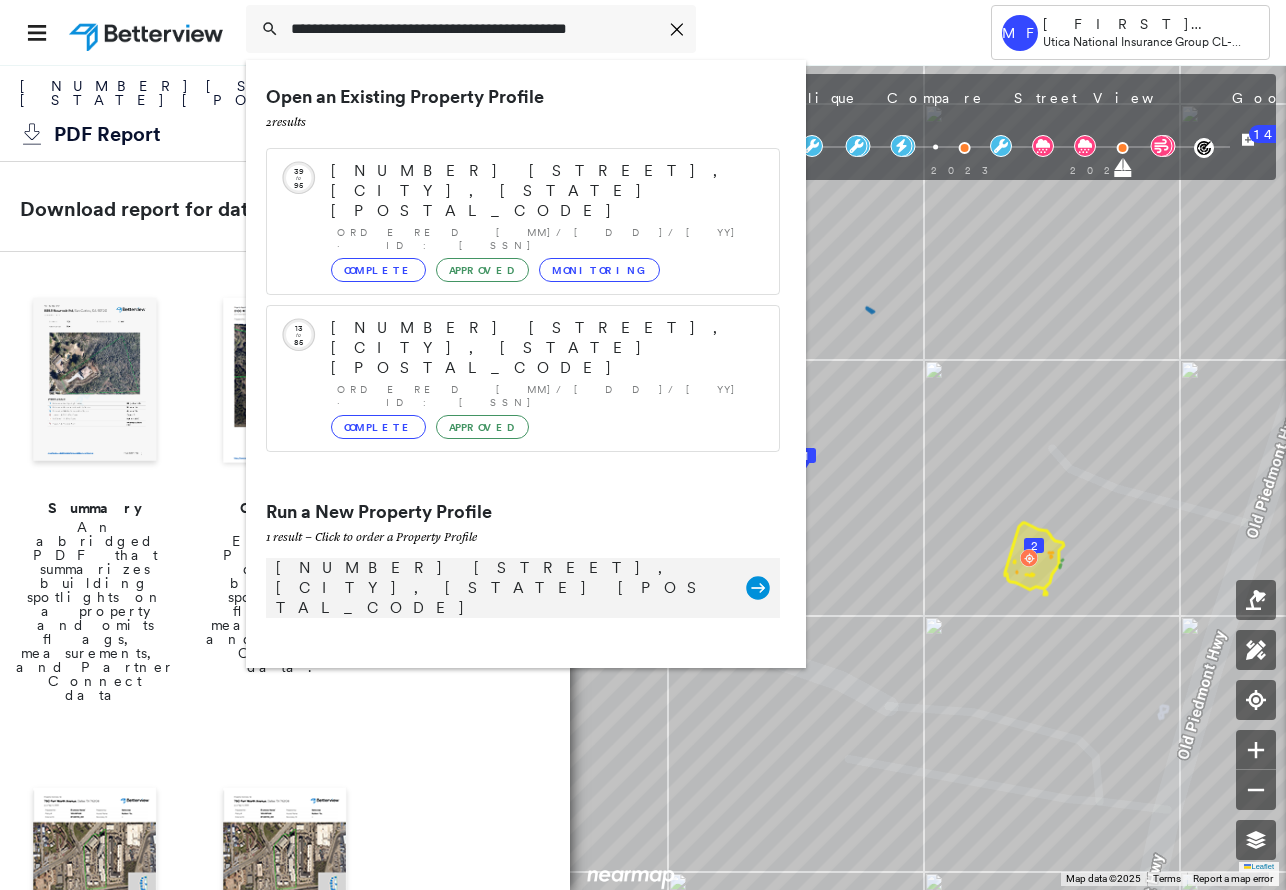 type on "**********" 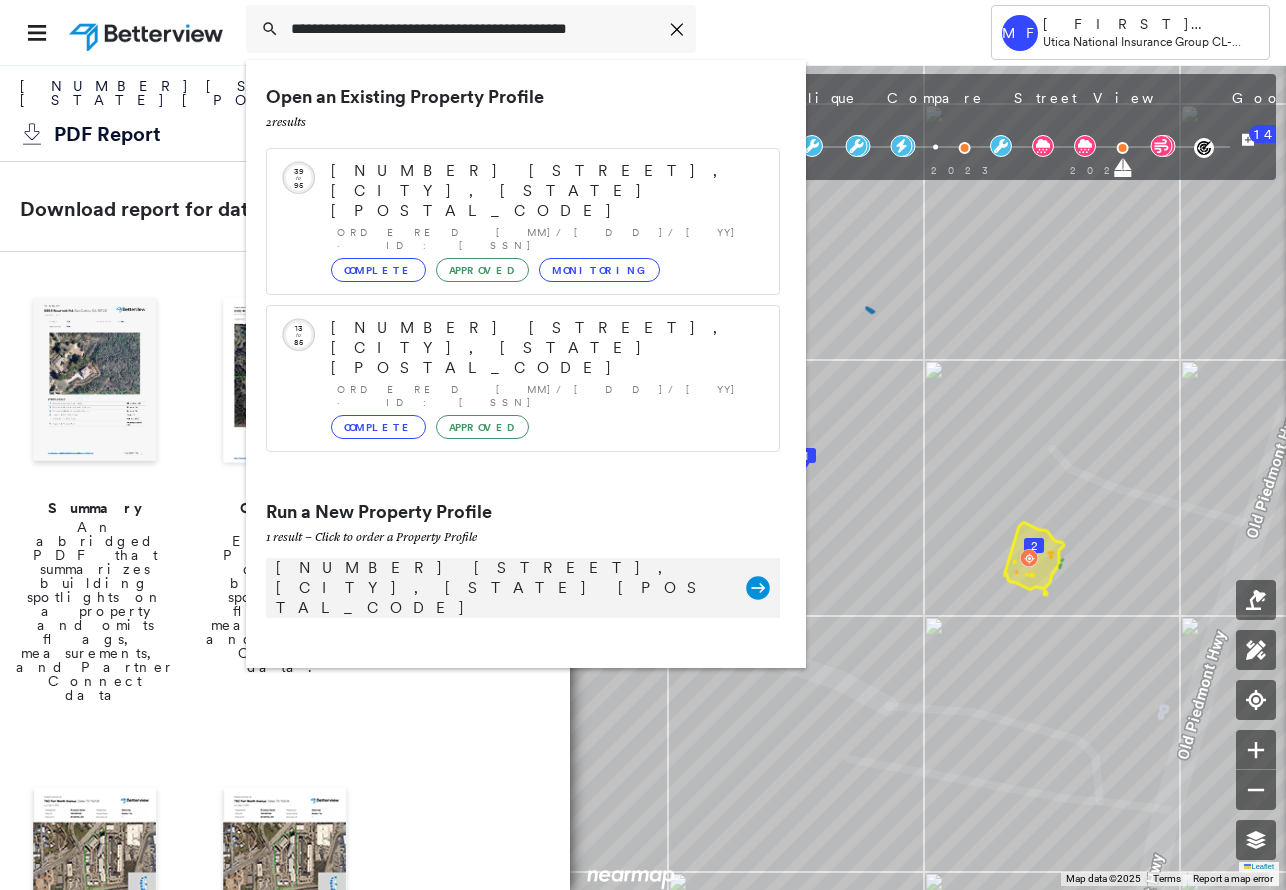 scroll, scrollTop: 0, scrollLeft: 0, axis: both 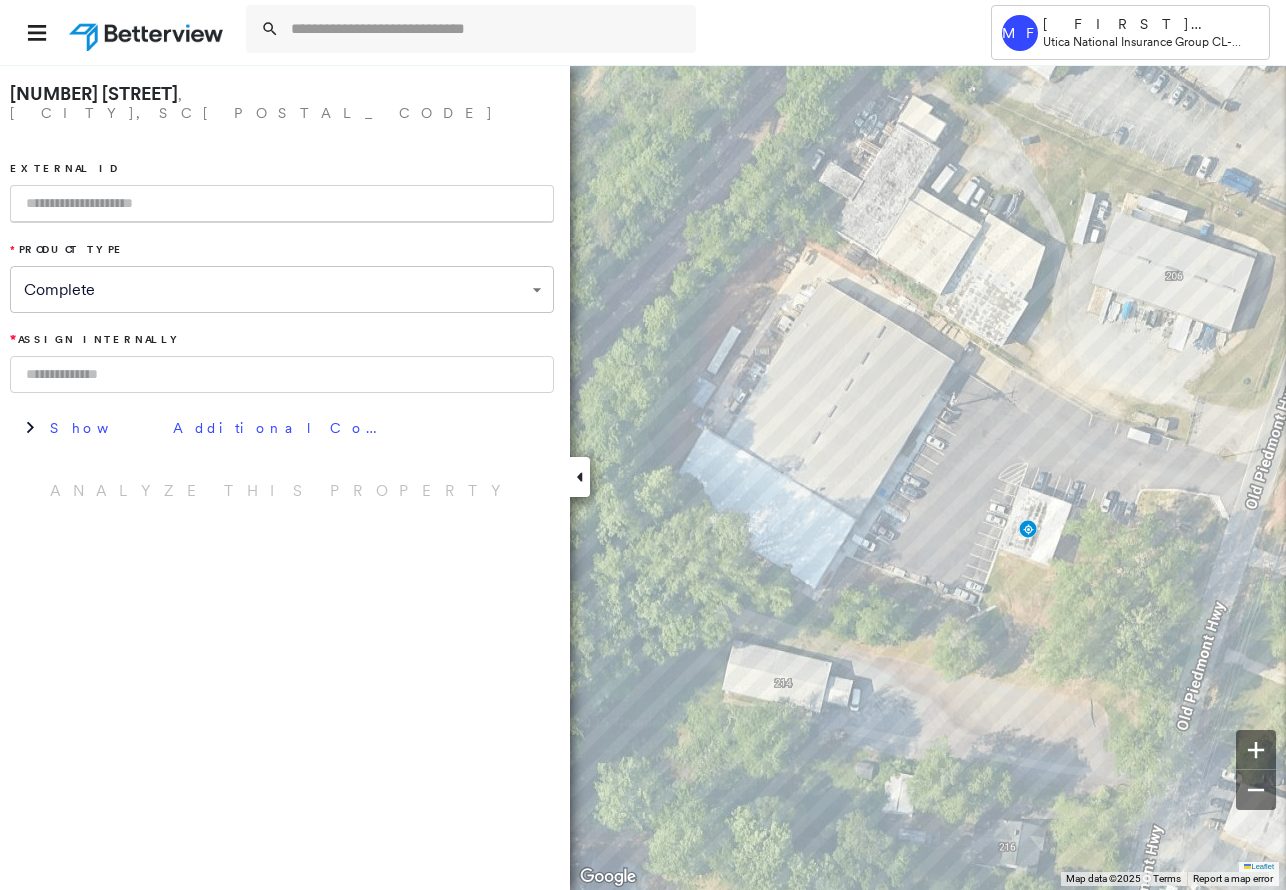 click at bounding box center [282, 204] 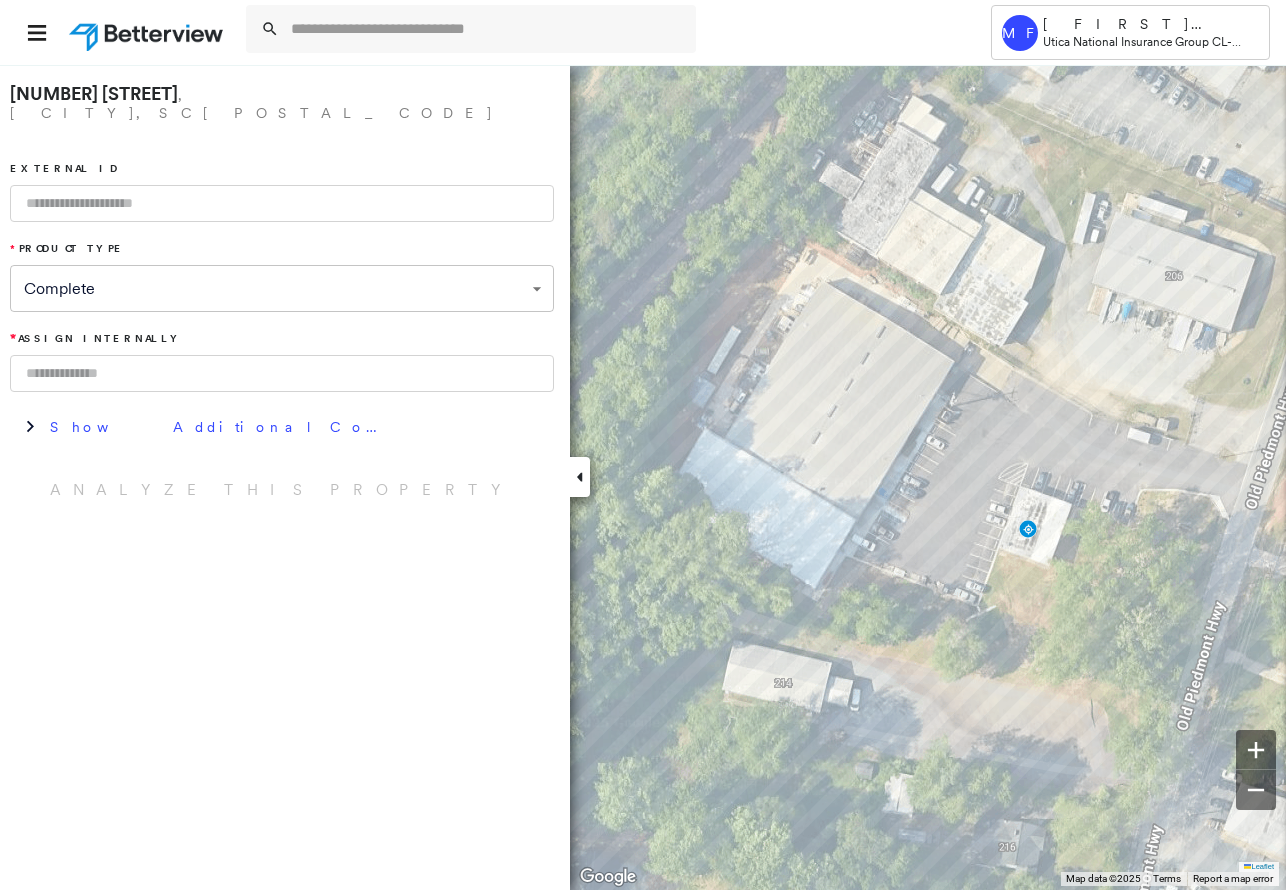click at bounding box center [282, 203] 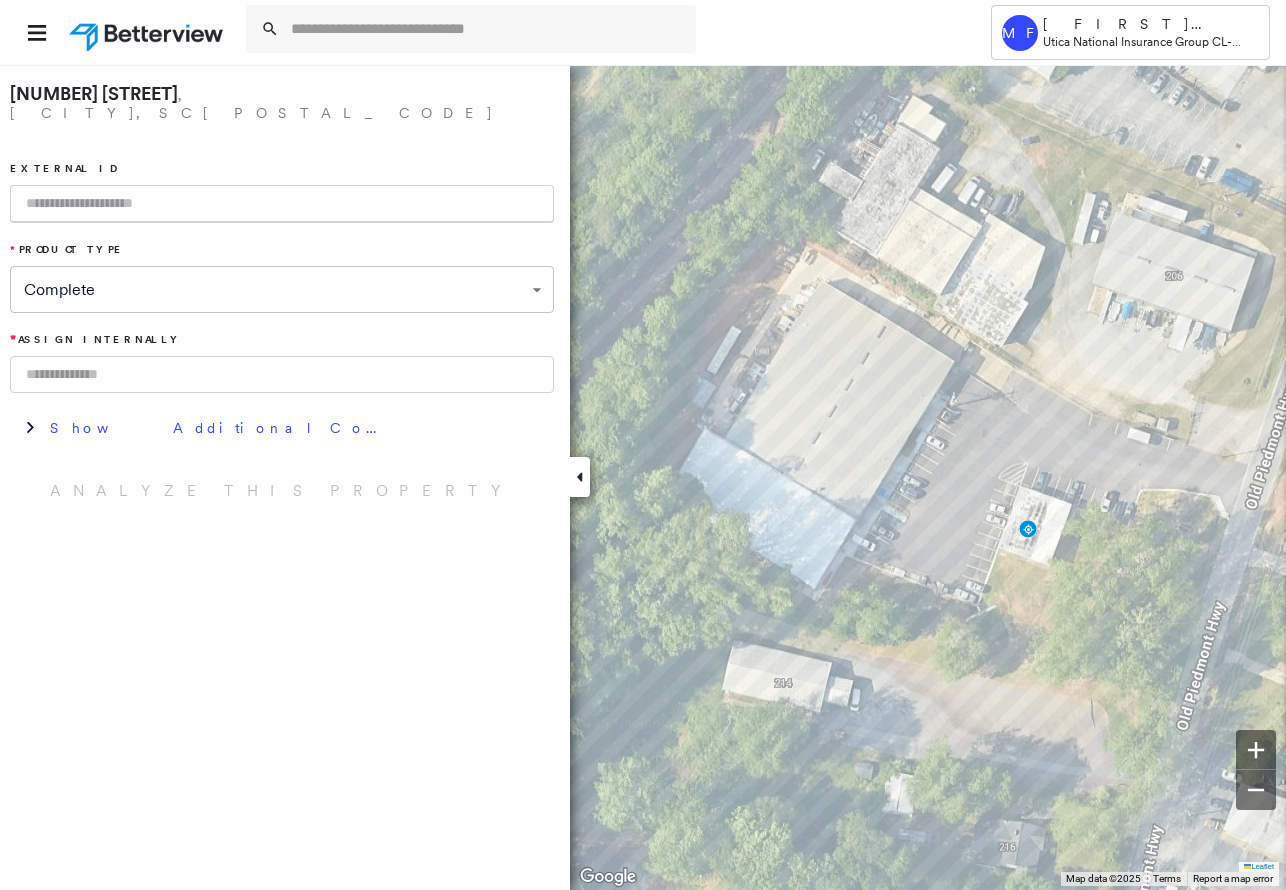 paste on "*********" 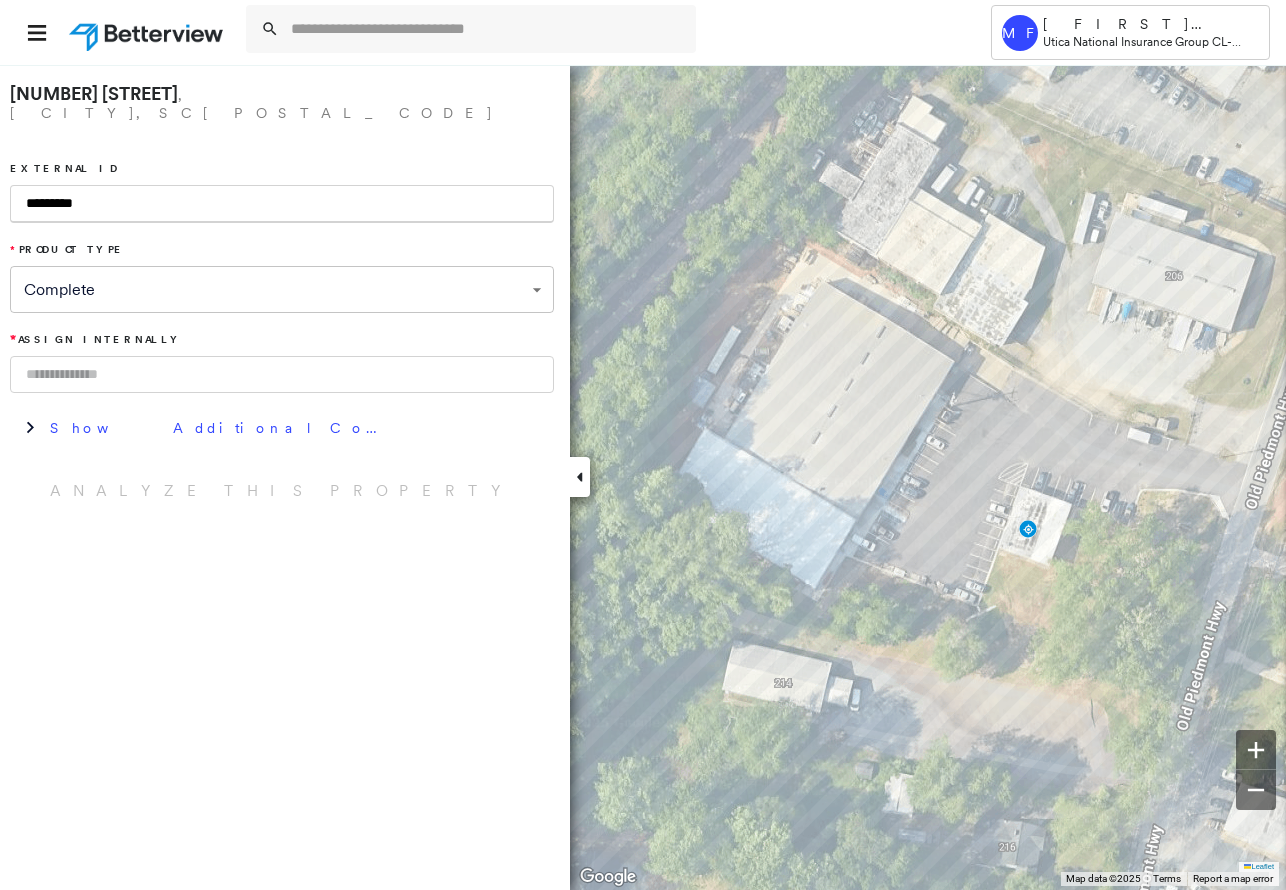 type on "*********" 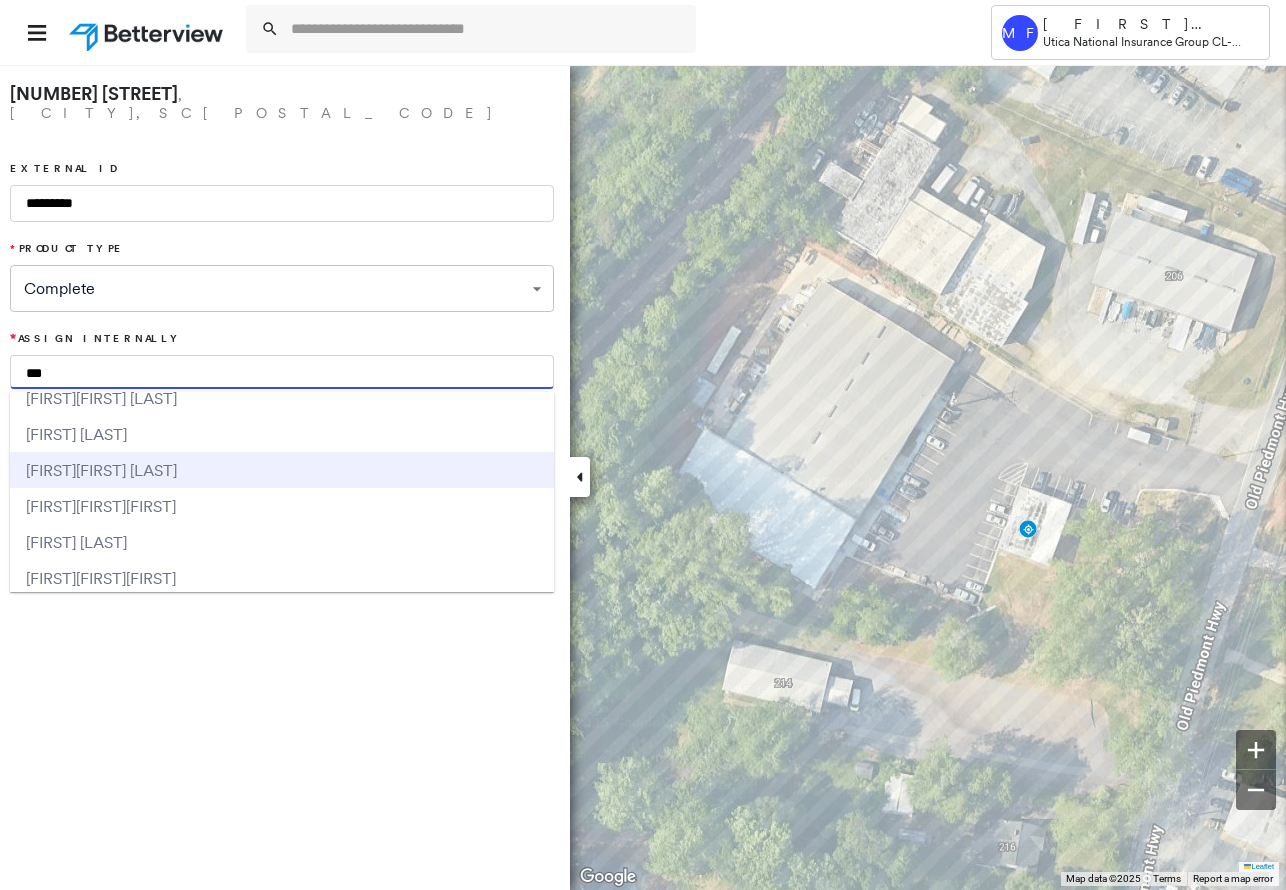 scroll, scrollTop: 0, scrollLeft: 0, axis: both 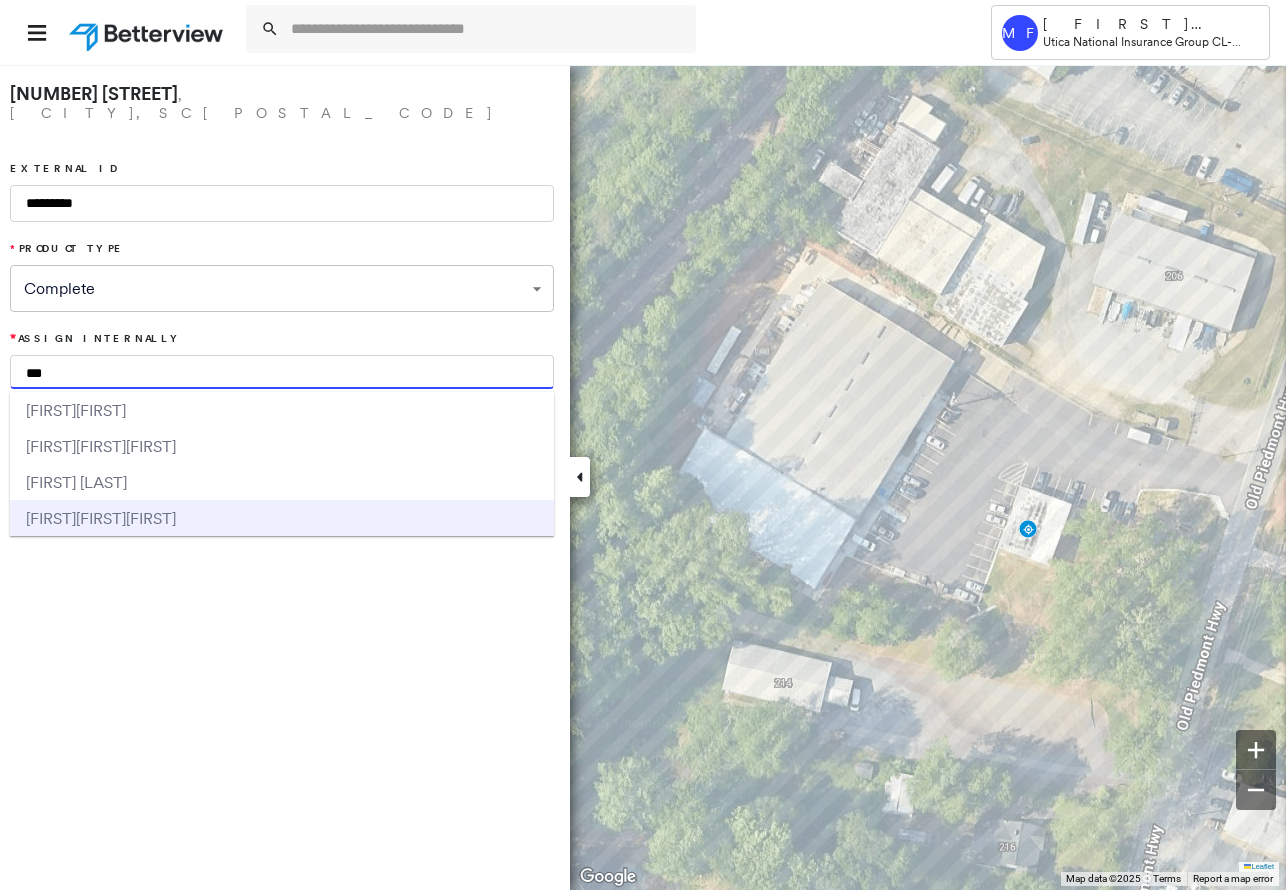 type on "***" 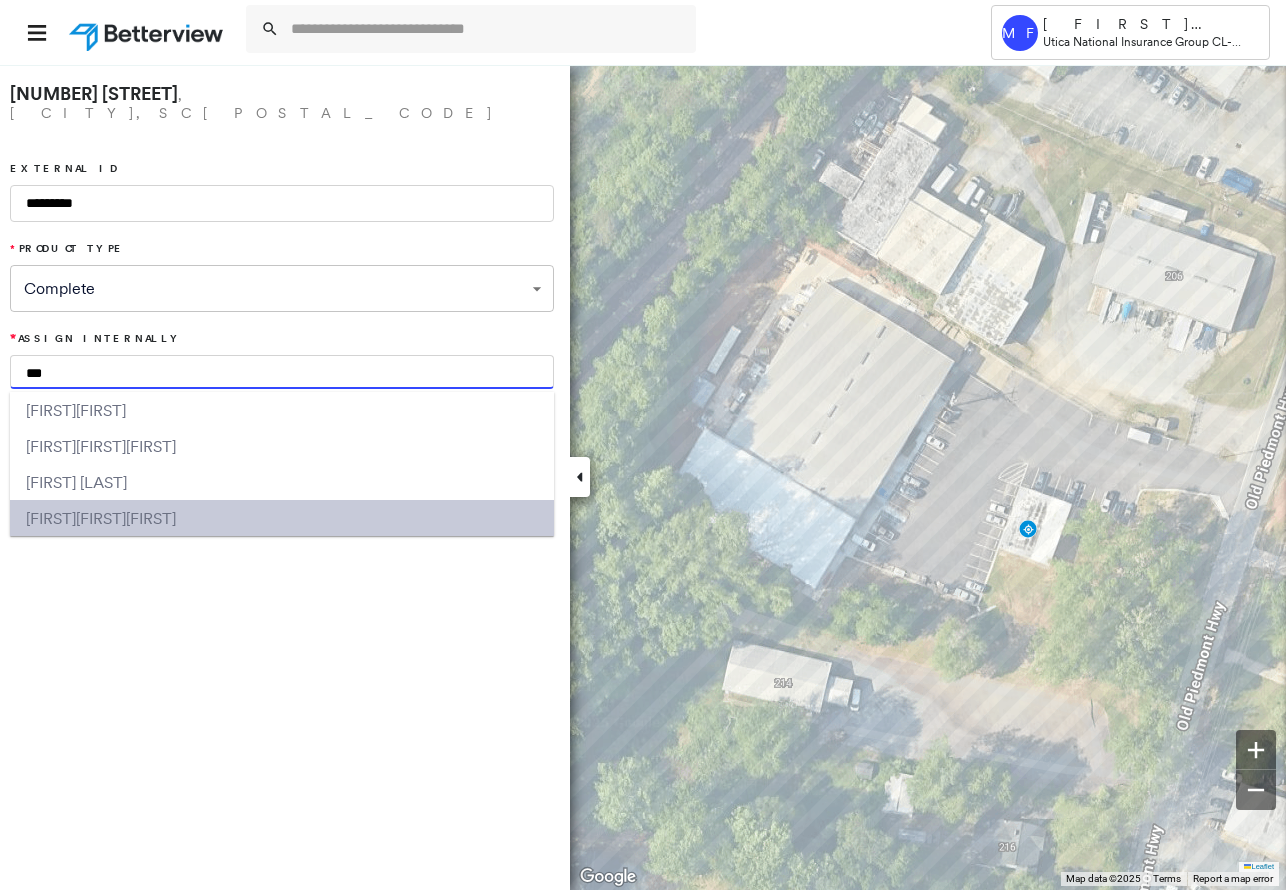 click on "[FIRST]" at bounding box center (101, 518) 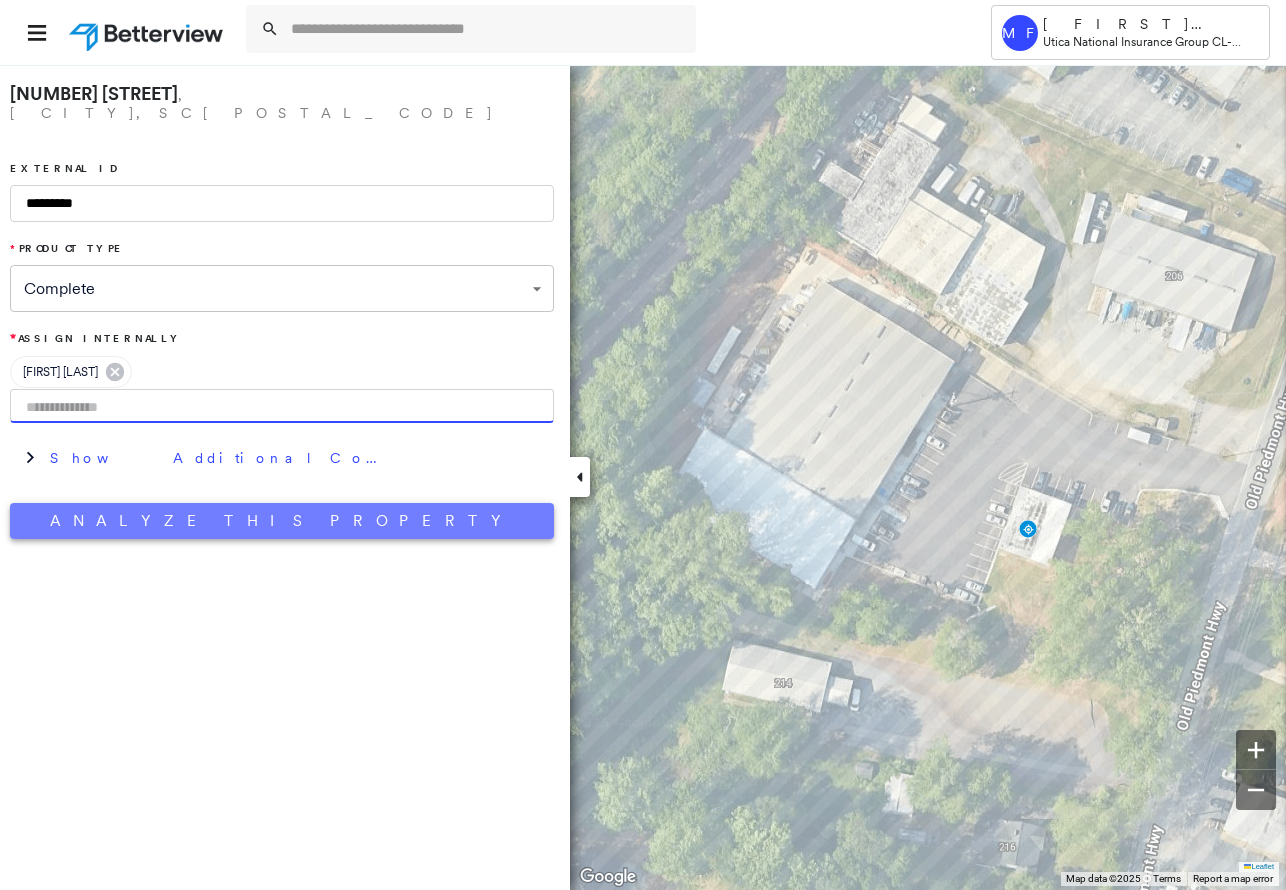 click on "Analyze This Property" at bounding box center (282, 521) 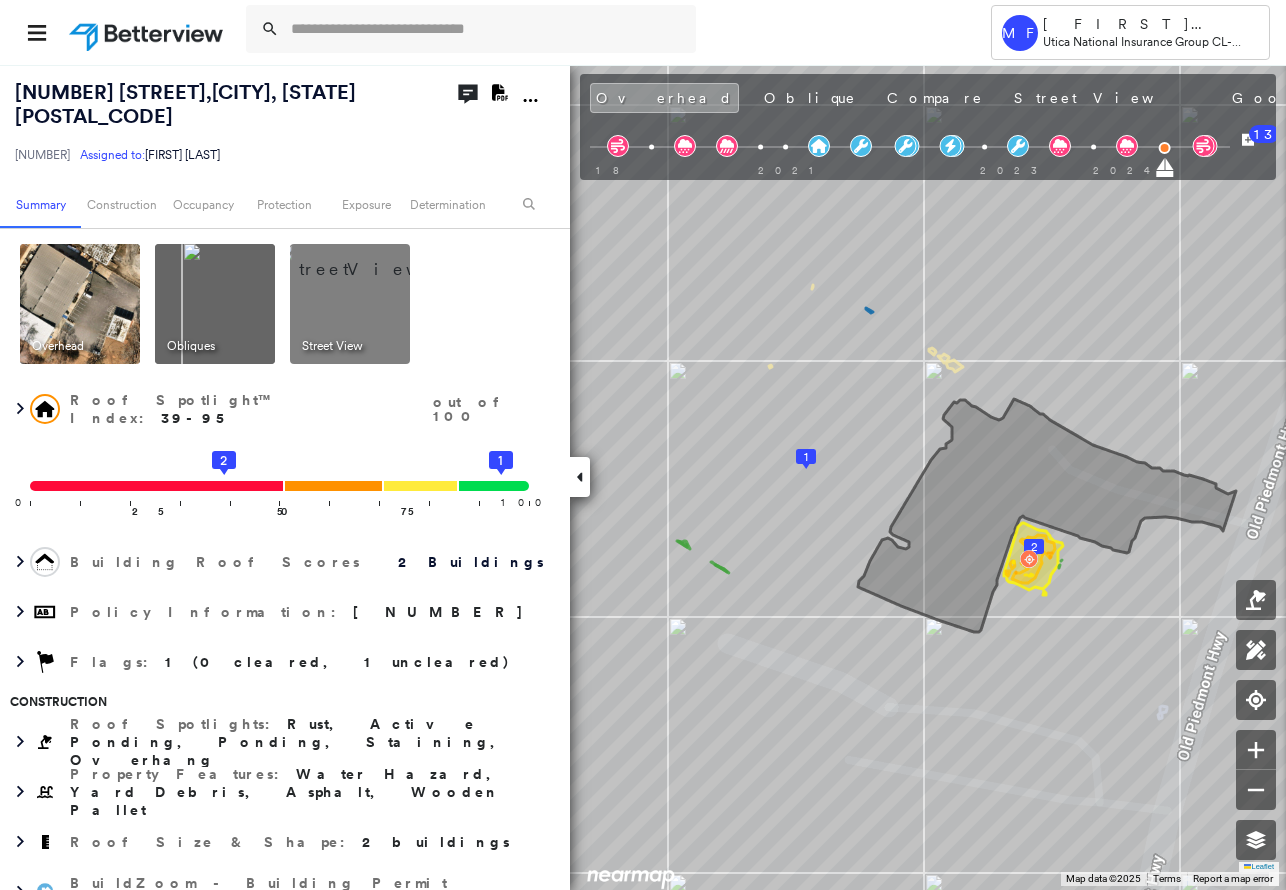click 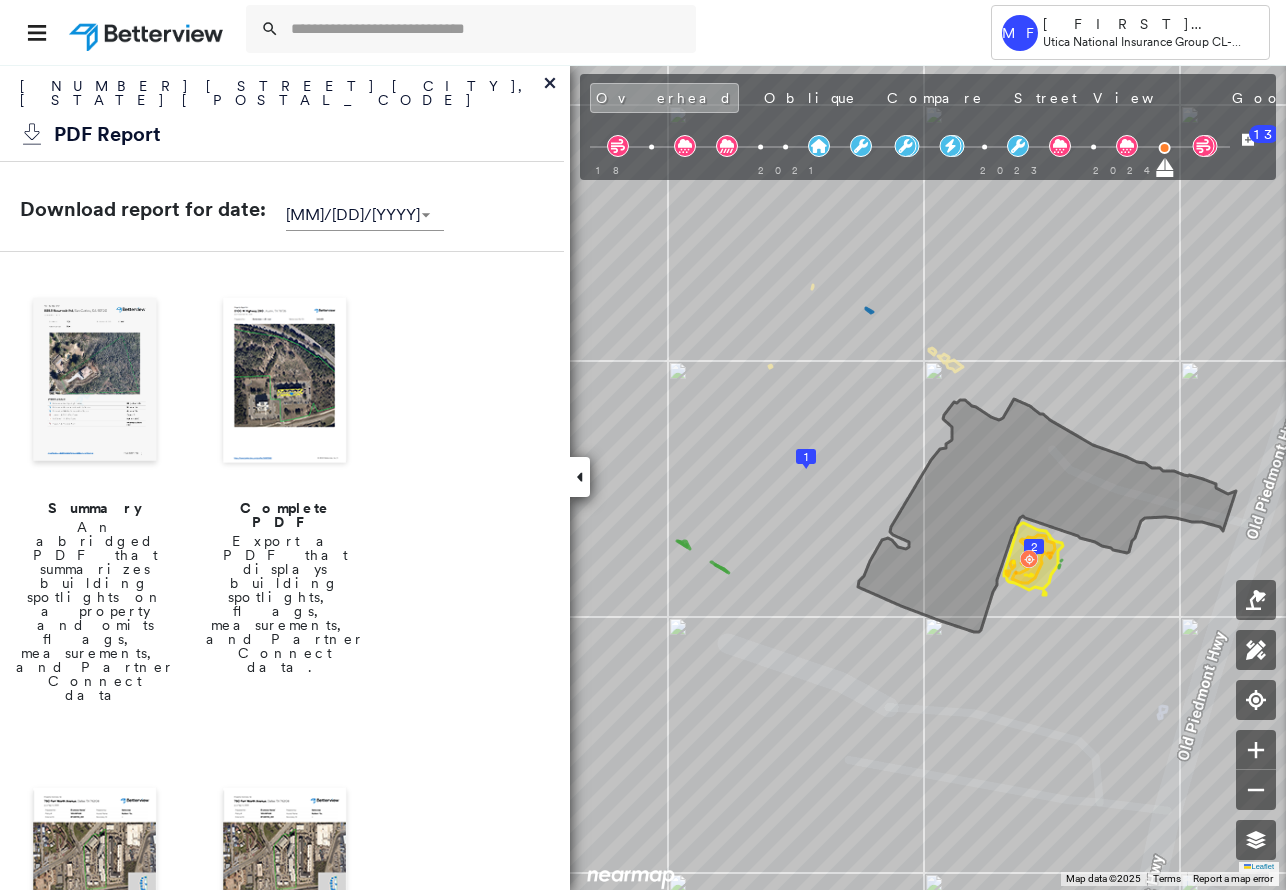 click on "Complete PDF" at bounding box center [285, 515] 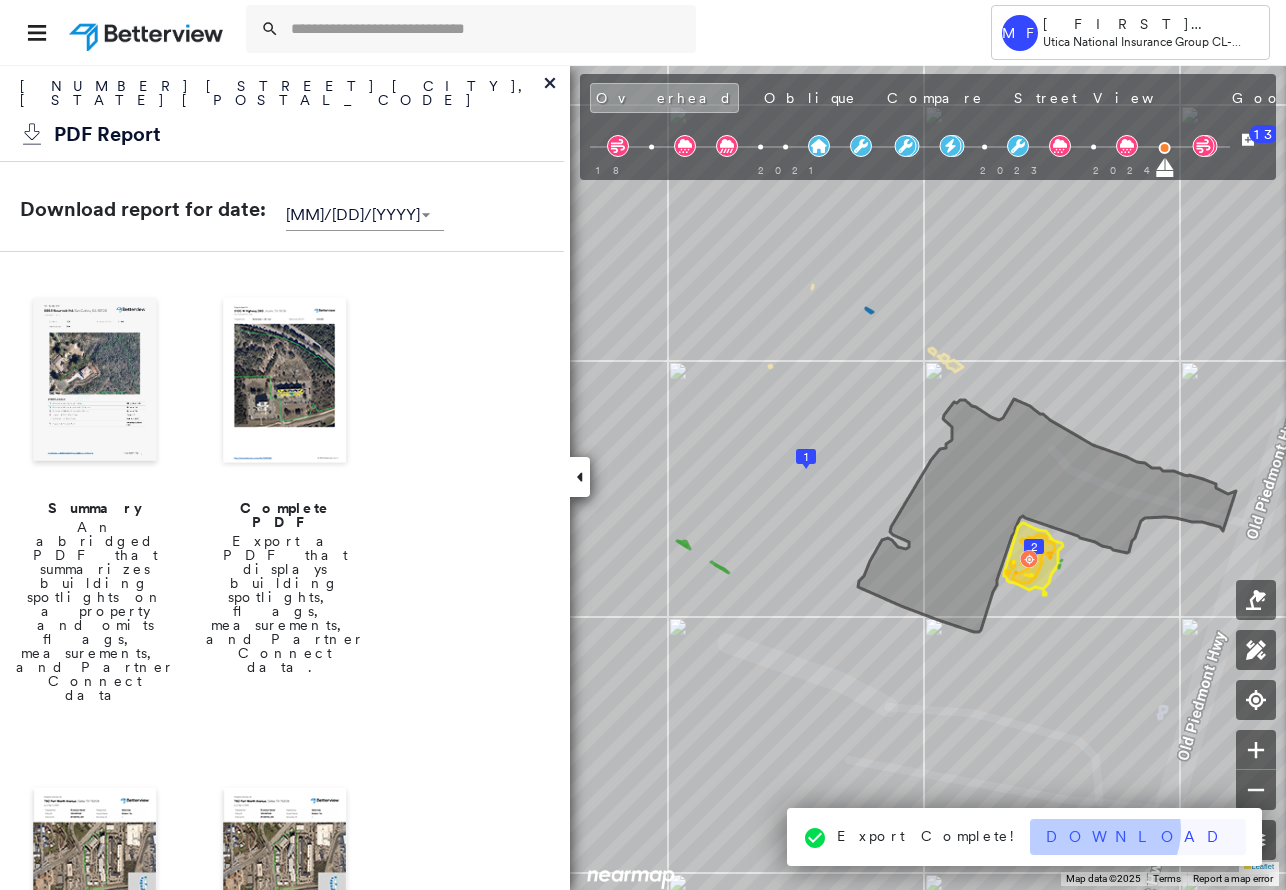 click on "Download" at bounding box center (1138, 837) 